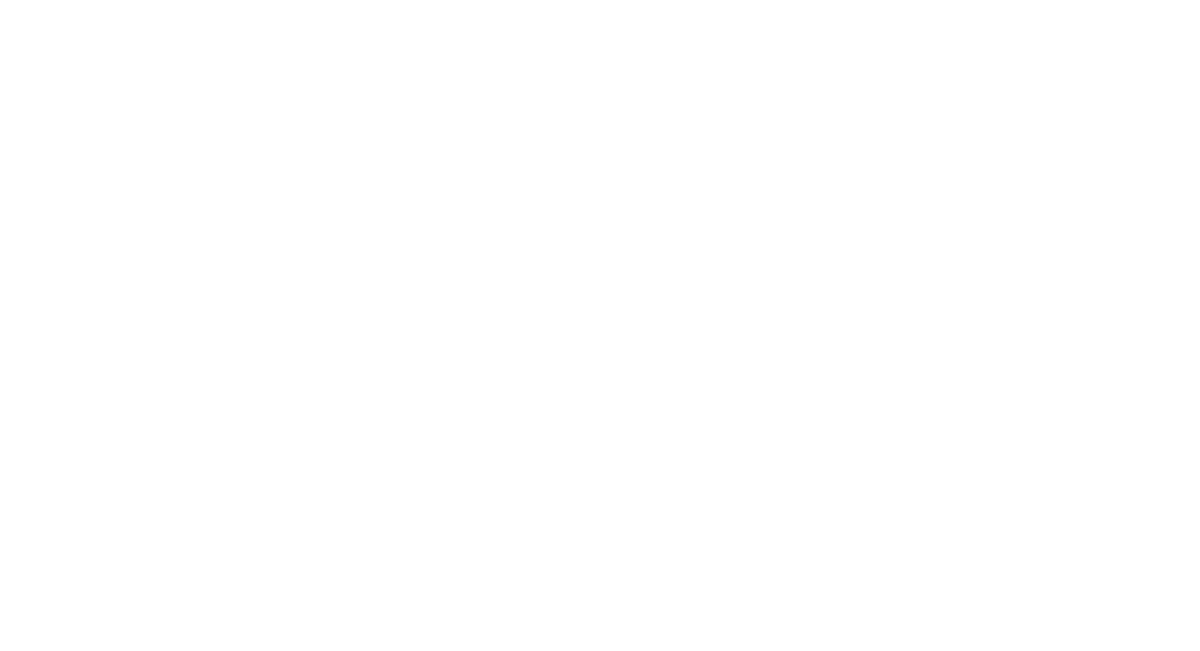 scroll, scrollTop: 0, scrollLeft: 0, axis: both 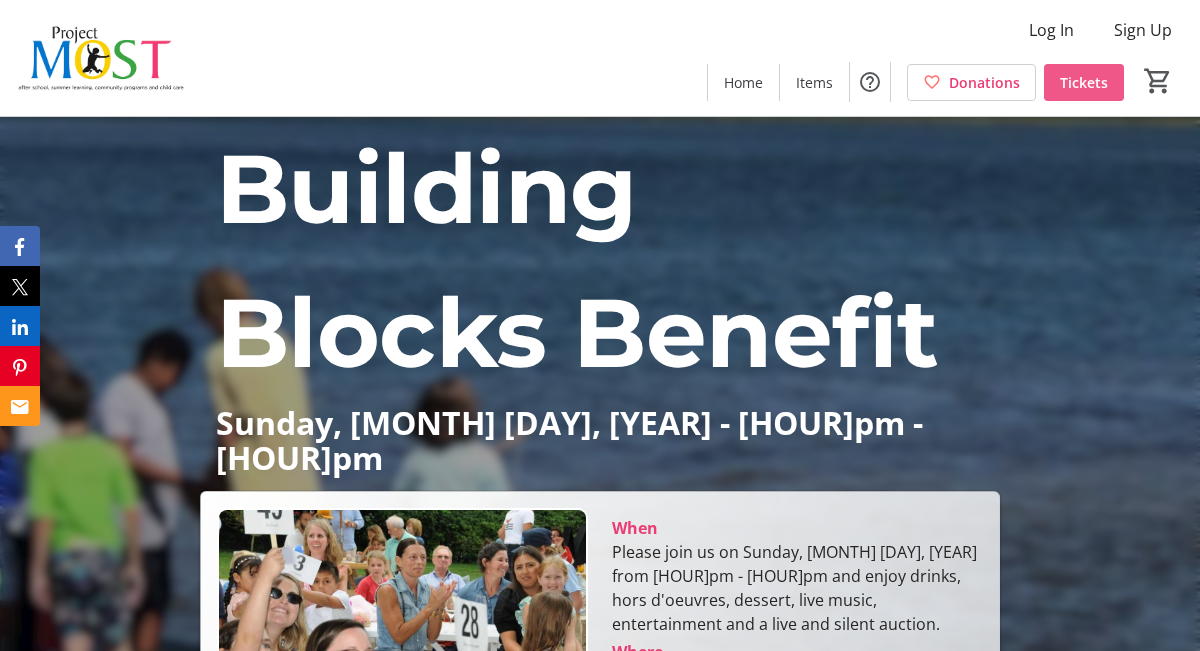 click on "Tickets" at bounding box center (1084, 82) 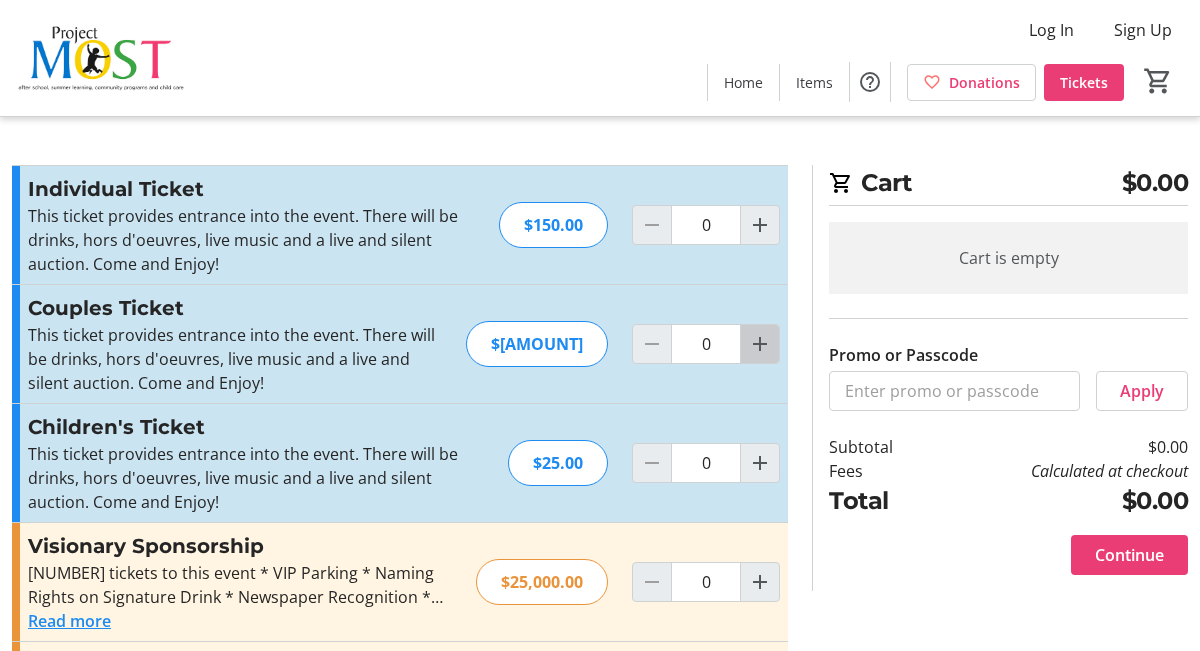 click at bounding box center [760, 344] 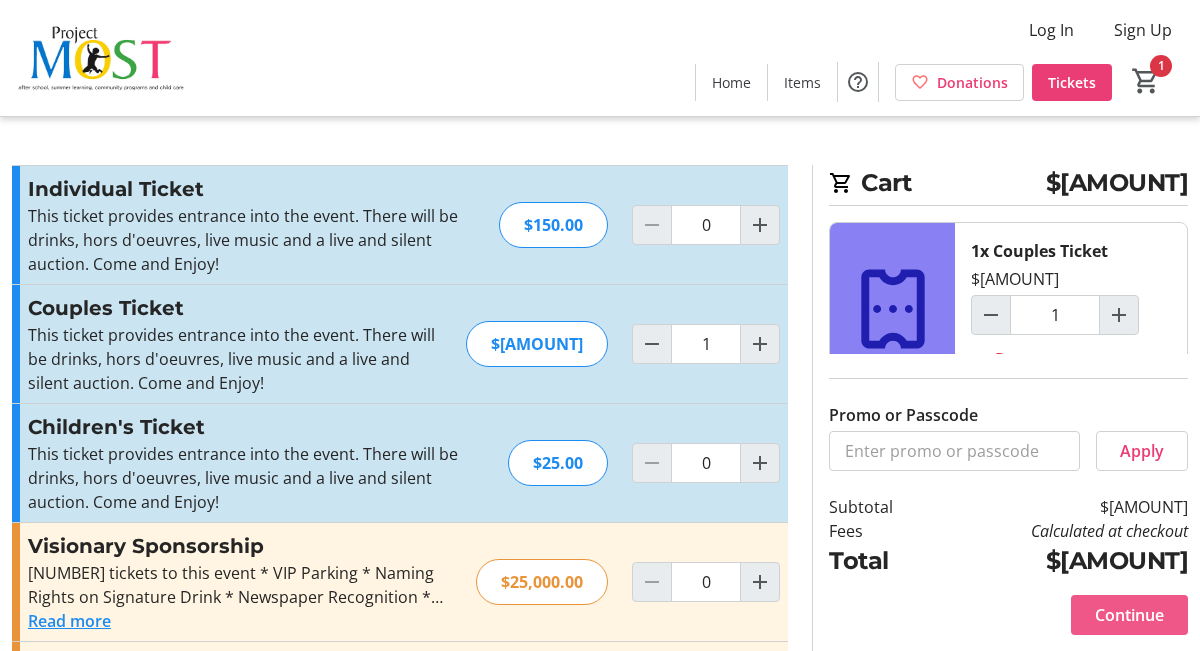 click on "Continue" at bounding box center (1129, 615) 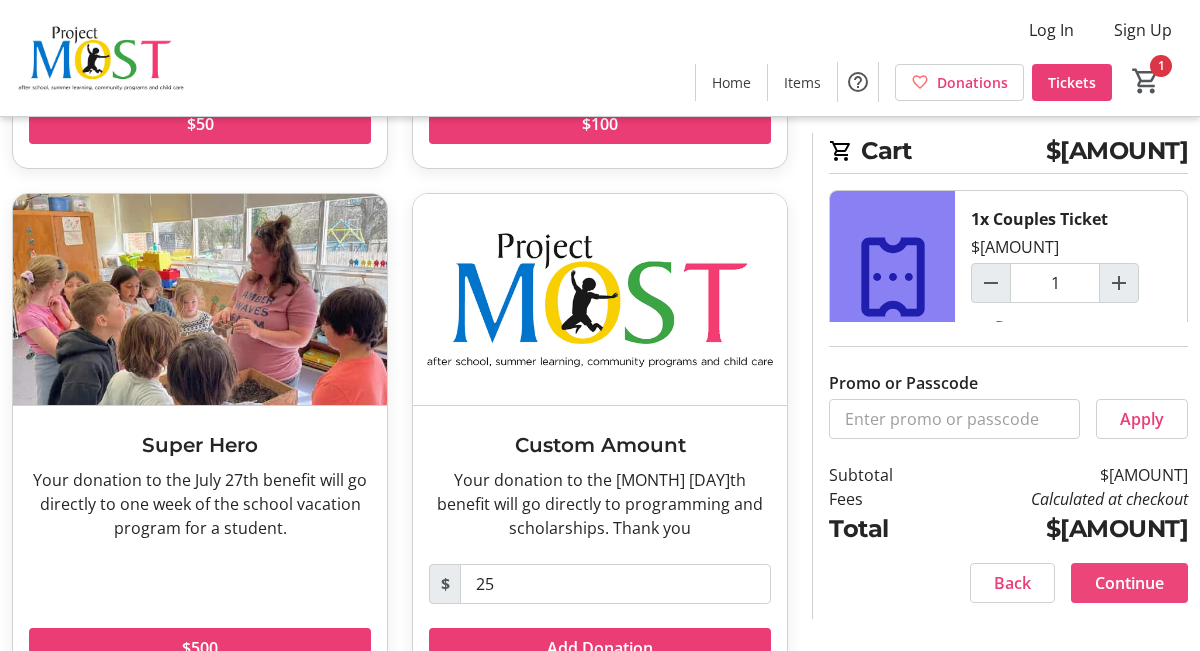 scroll, scrollTop: 557, scrollLeft: 0, axis: vertical 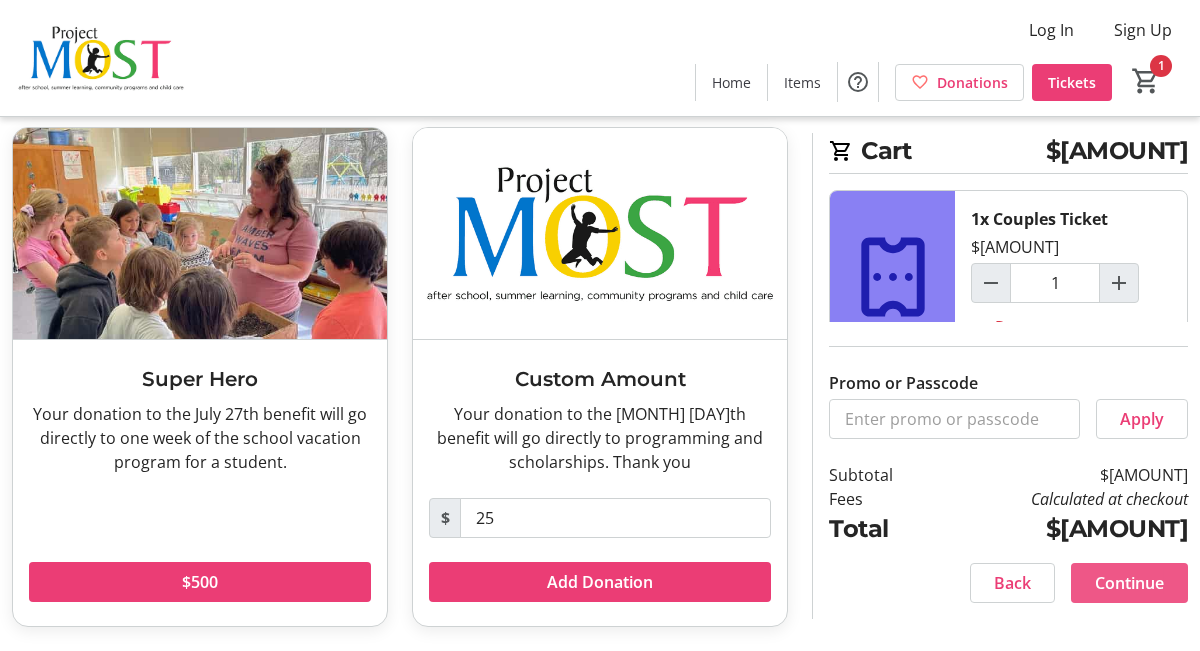click on "Continue" at bounding box center (1129, 583) 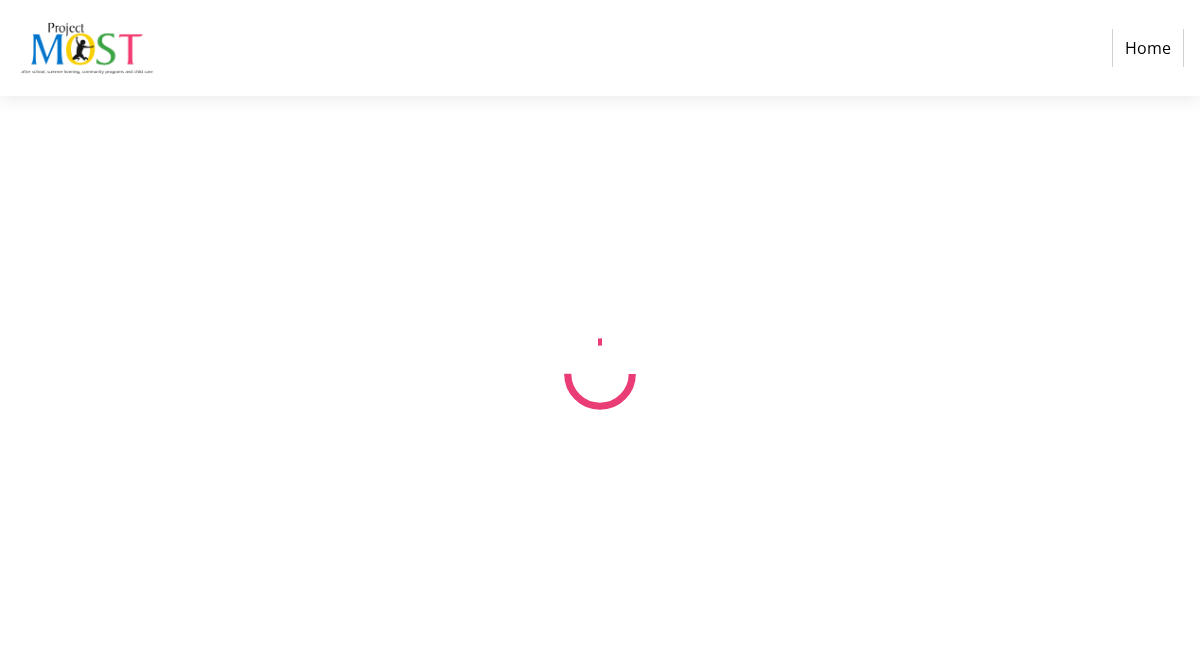 scroll, scrollTop: 0, scrollLeft: 0, axis: both 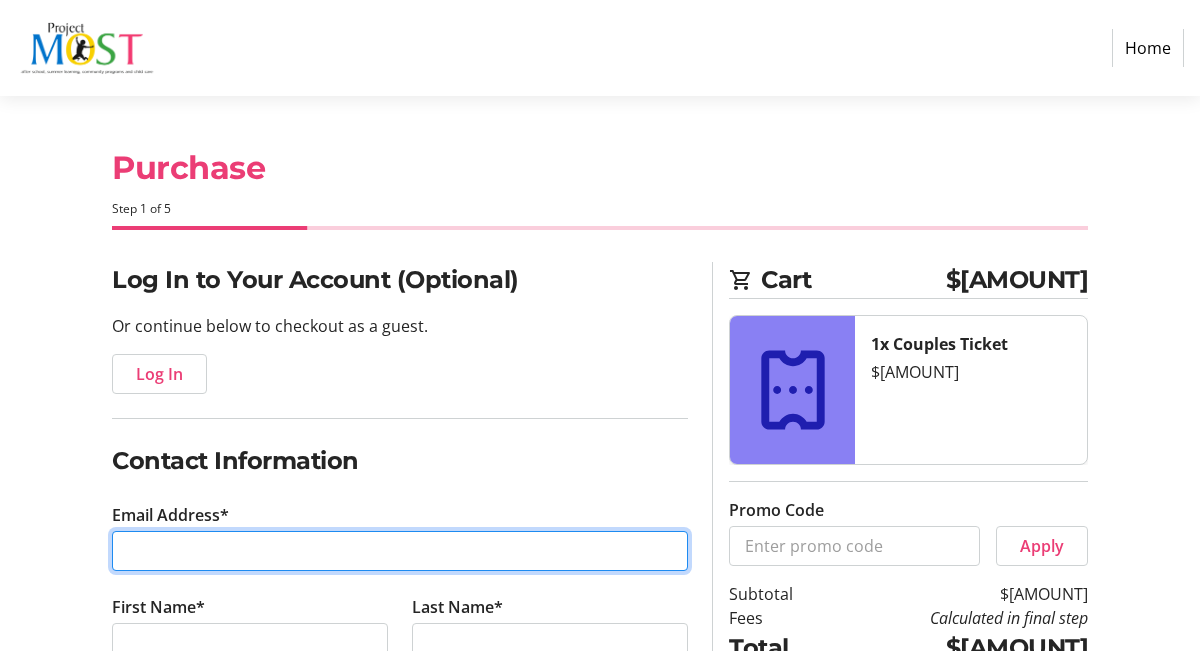 click on "Email Address*" at bounding box center [400, 551] 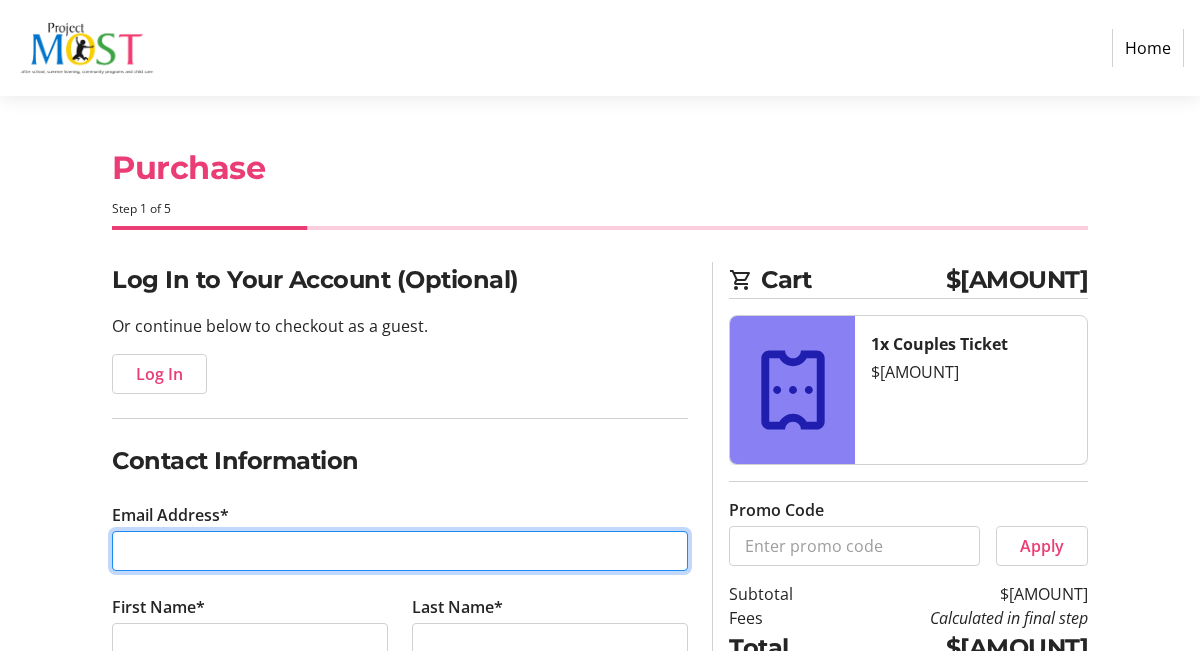 type on "[EMAIL]" 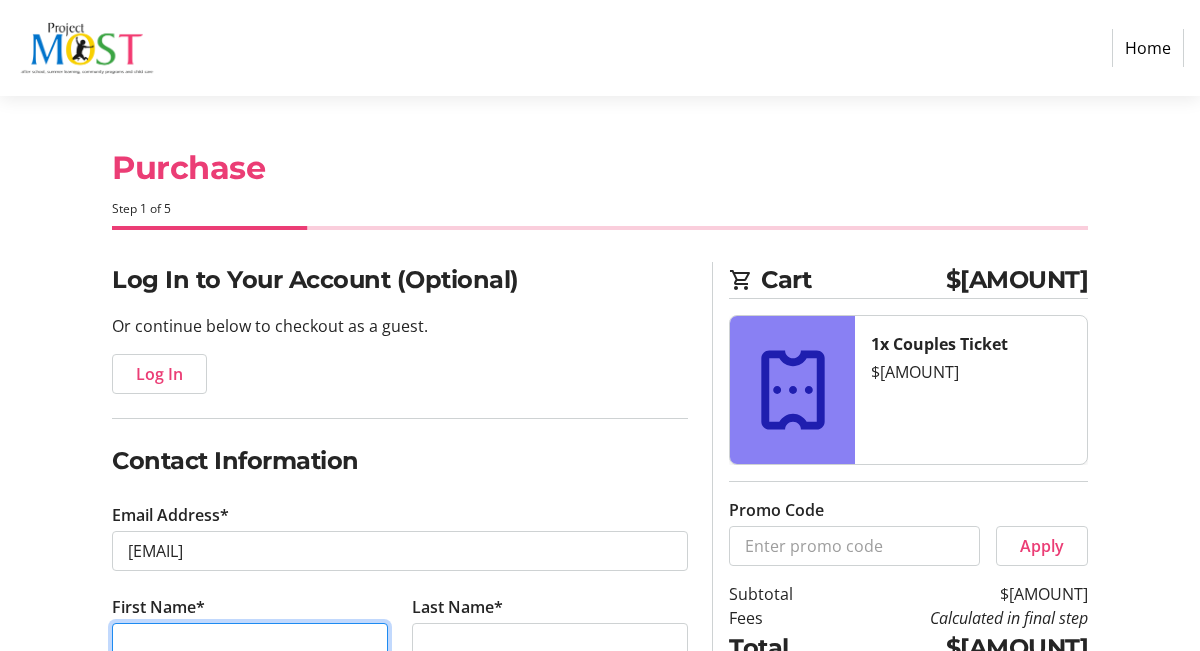 type on "[FIRST]" 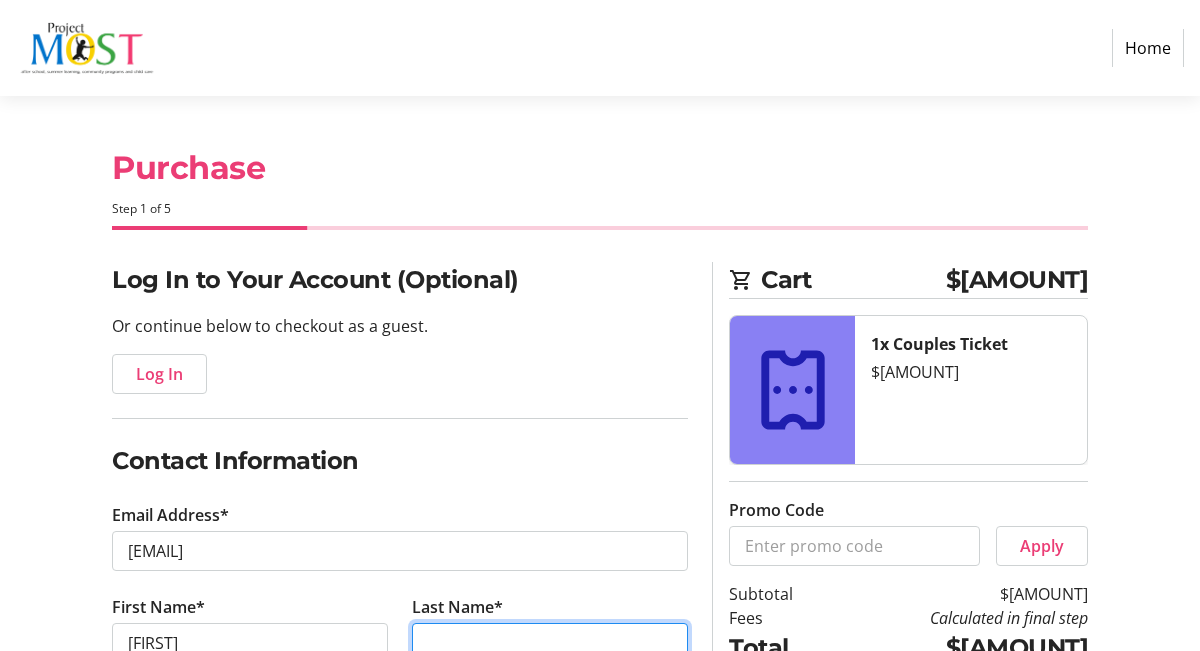 type on "Rosenbaum" 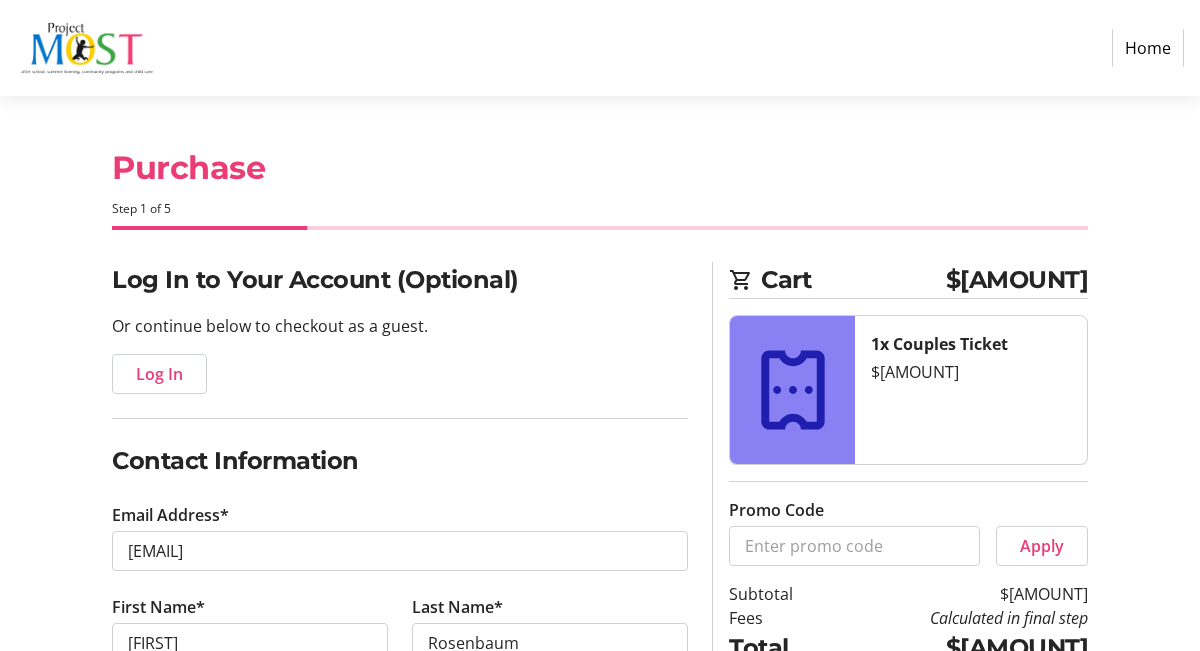 type on "([PHONE])" 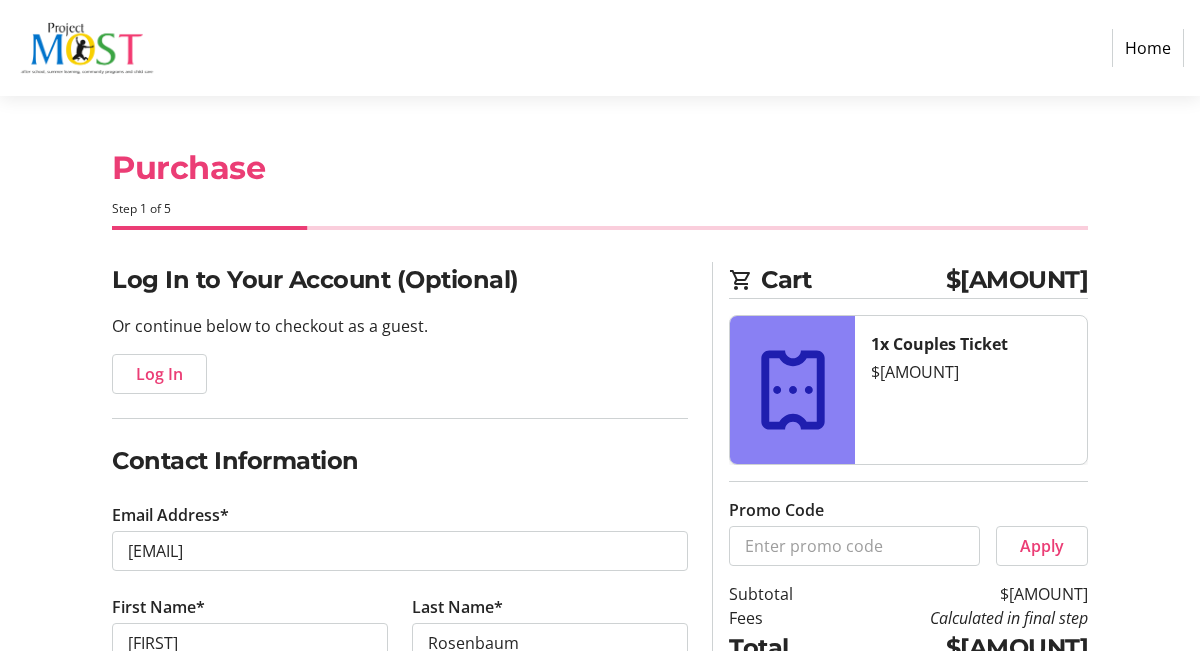 type on "E and S Ventures" 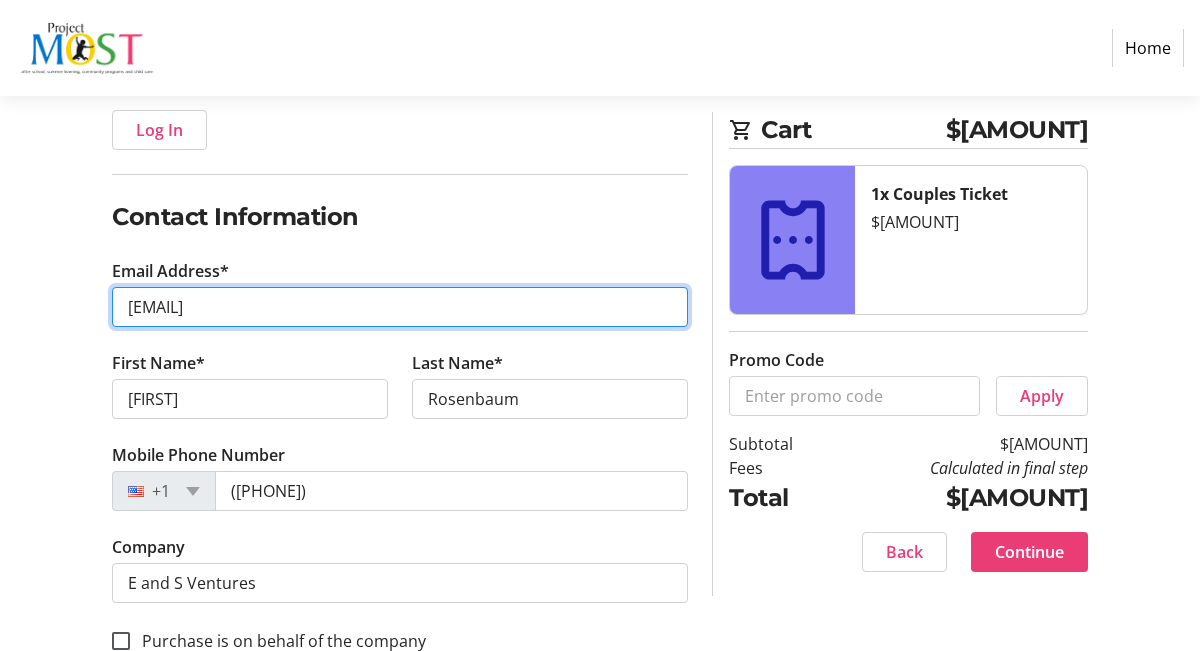 scroll, scrollTop: 293, scrollLeft: 0, axis: vertical 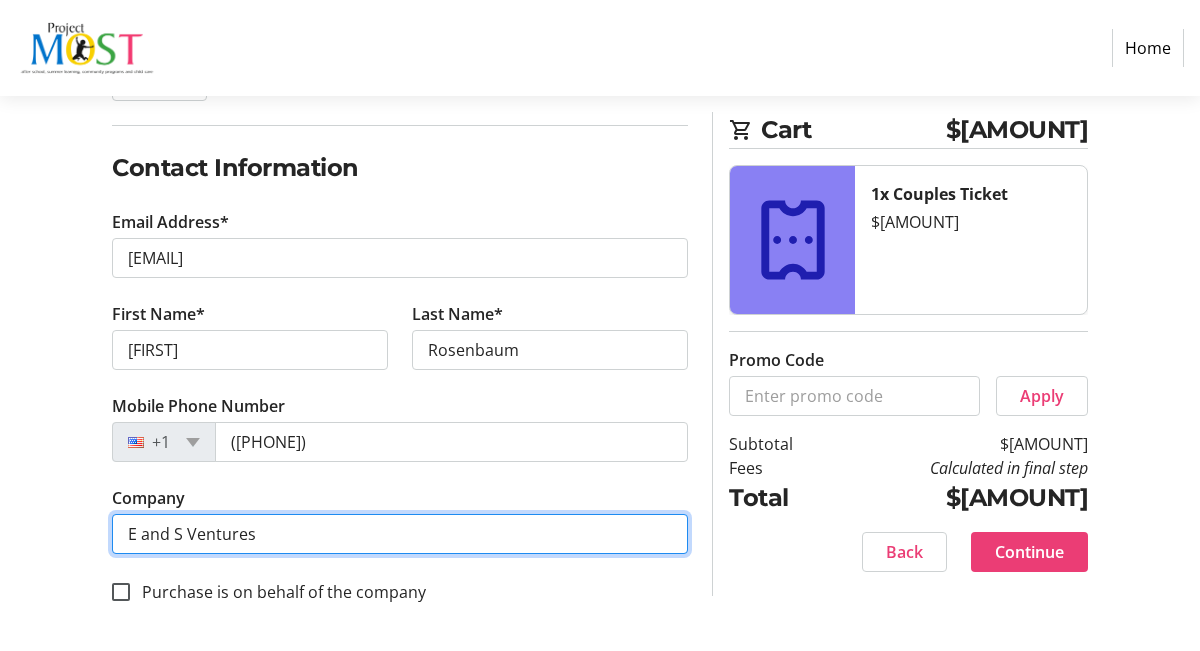 click on "E and S Ventures" at bounding box center [400, 534] 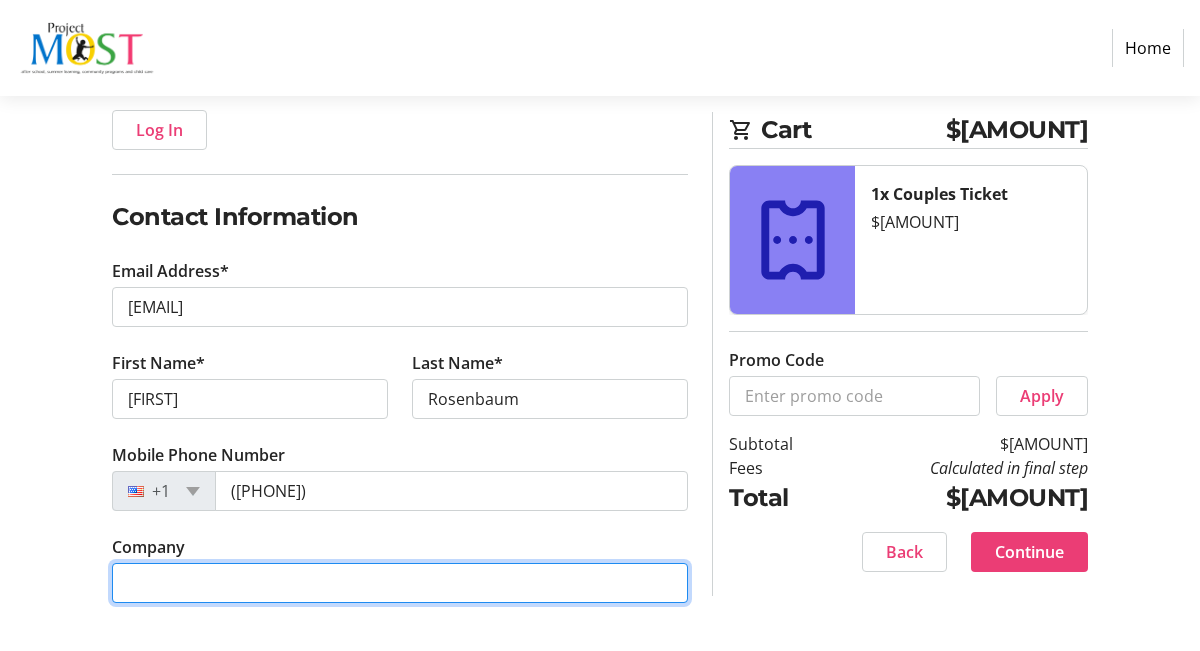 scroll, scrollTop: 244, scrollLeft: 0, axis: vertical 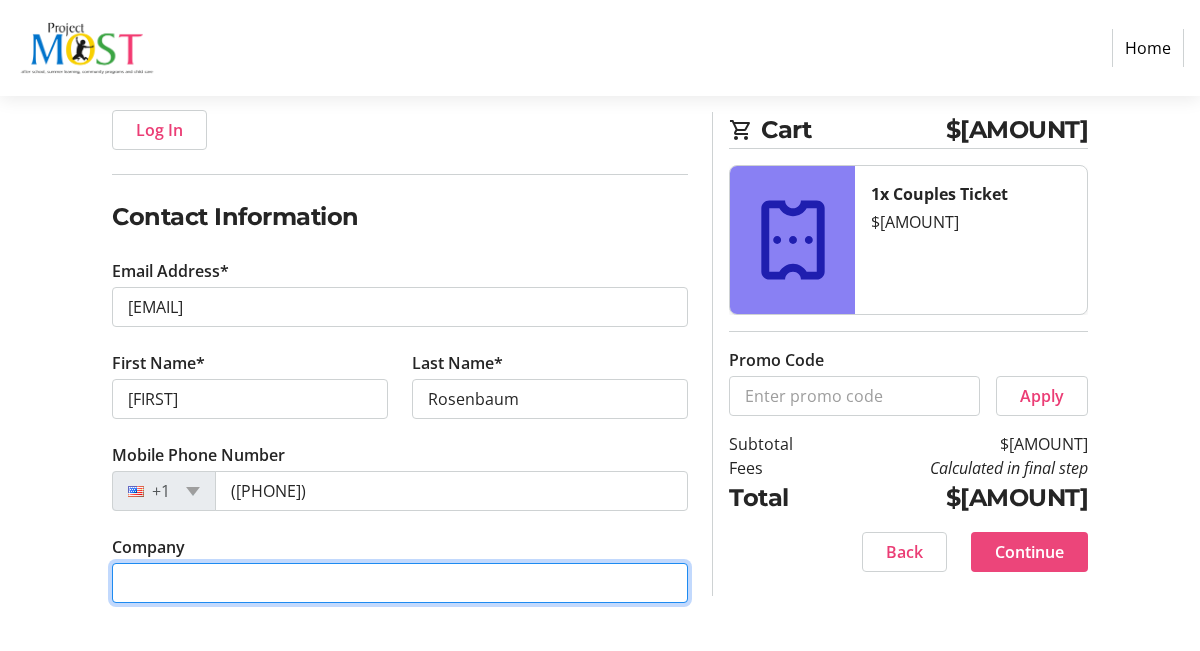 type 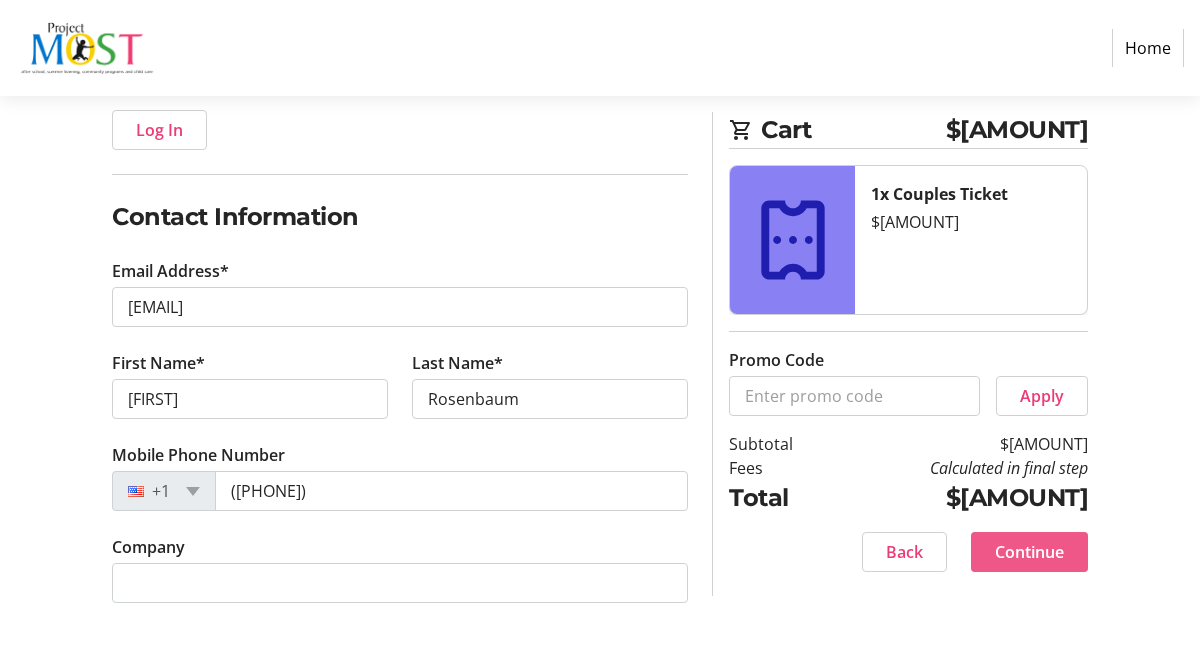 click on "Continue" at bounding box center [1029, 552] 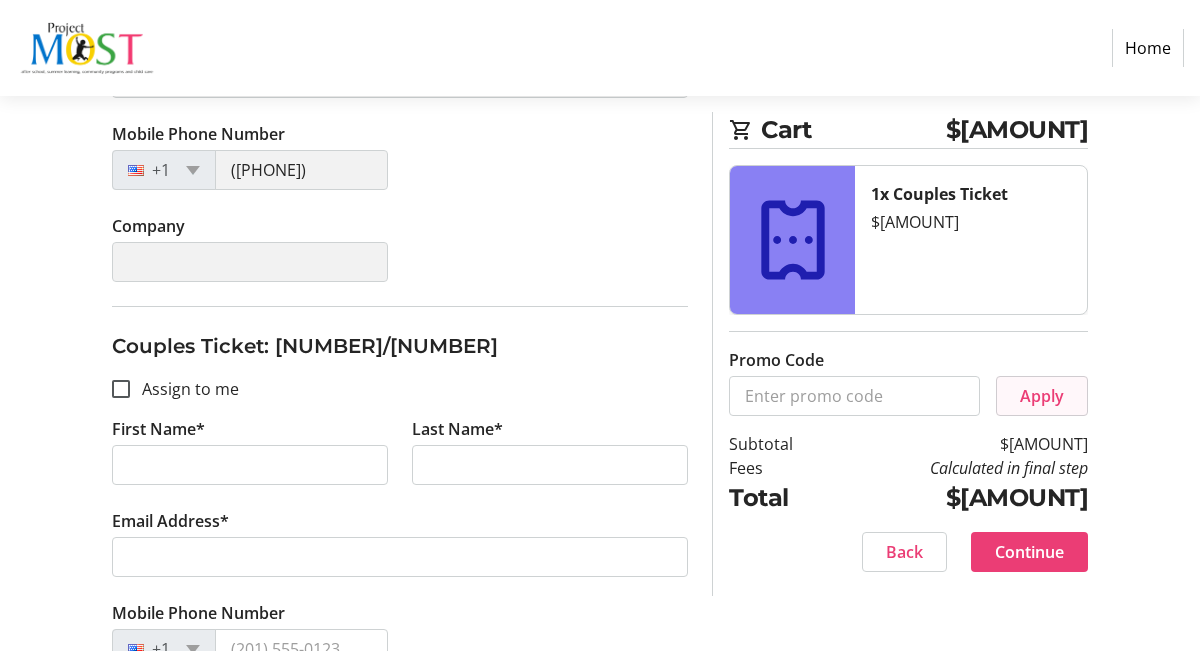 scroll, scrollTop: 550, scrollLeft: 0, axis: vertical 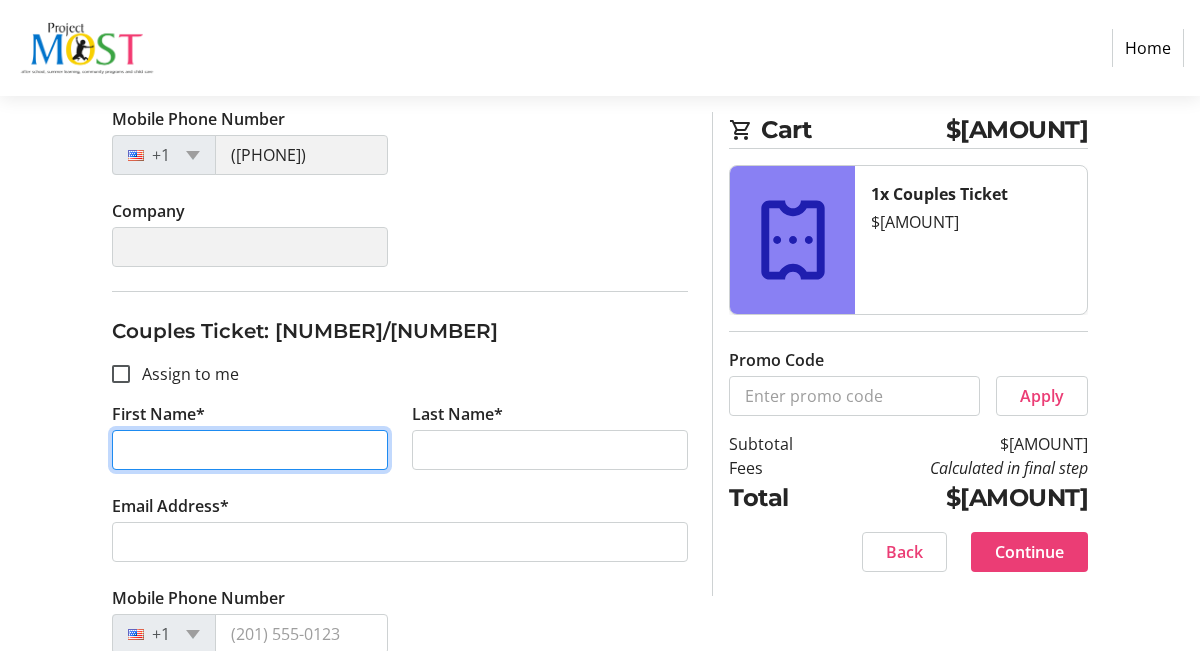 click on "First Name*" at bounding box center (250, 450) 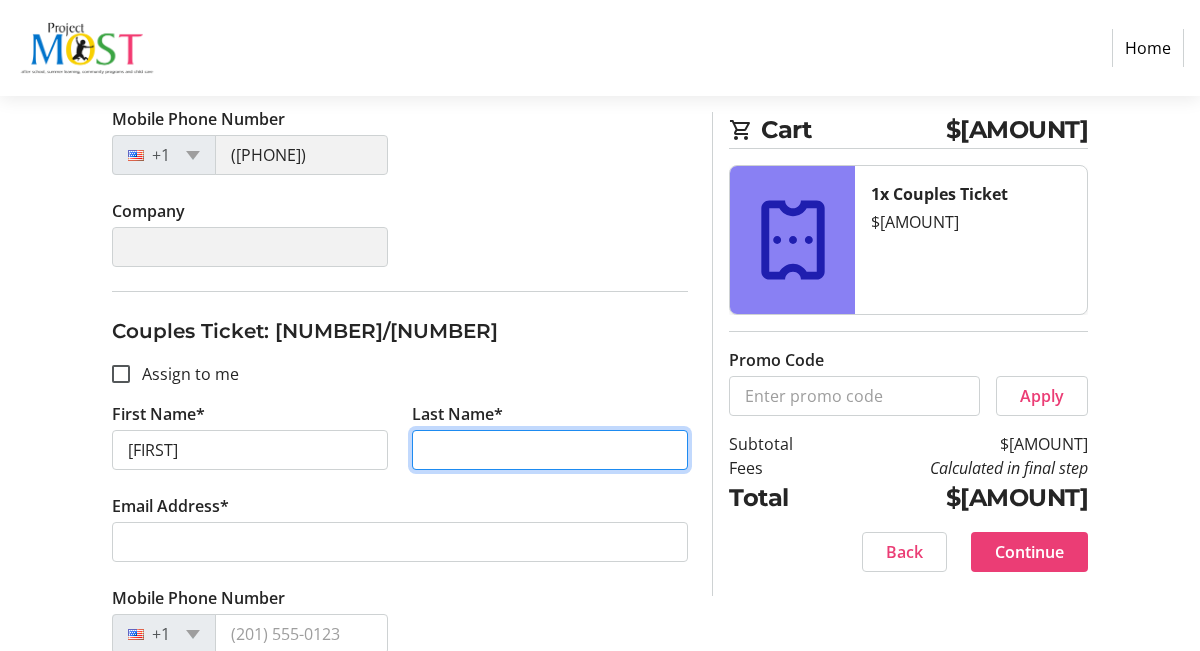 type on "[LAST]" 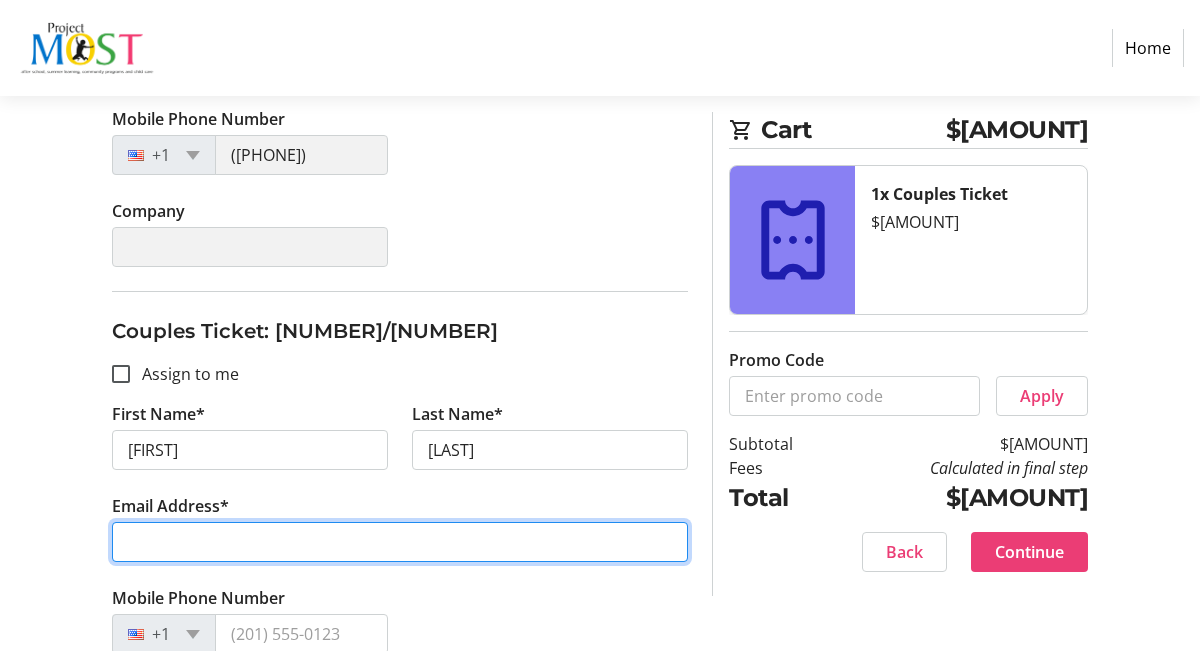 type on "[EMAIL]" 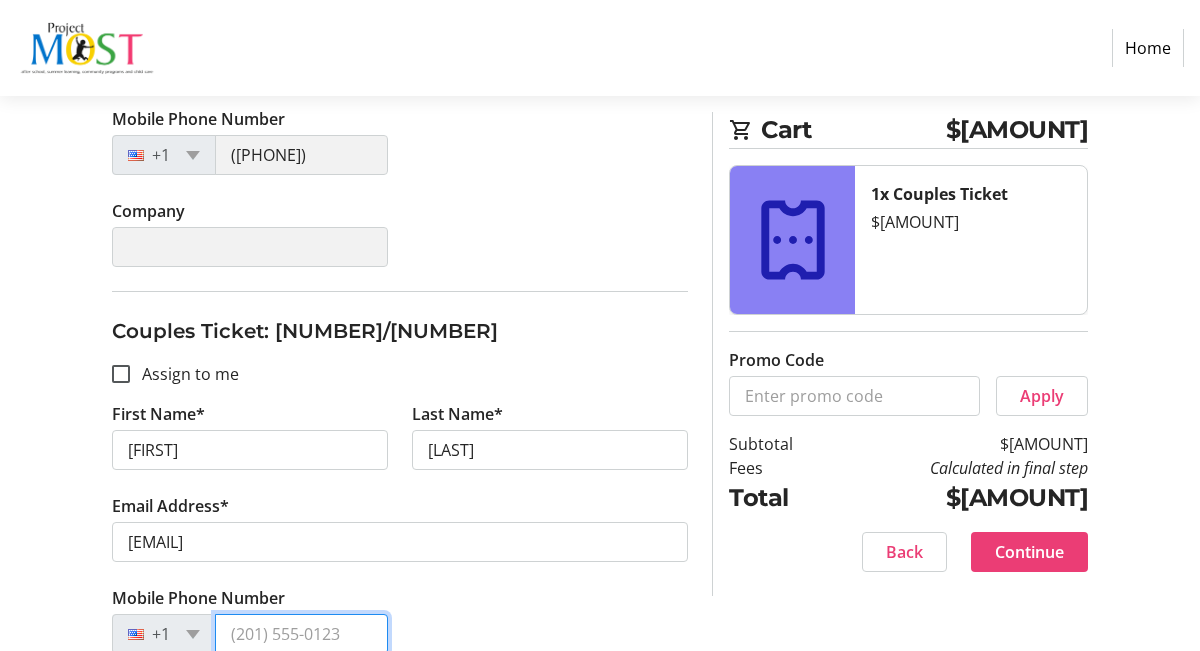 type on "([PHONE])" 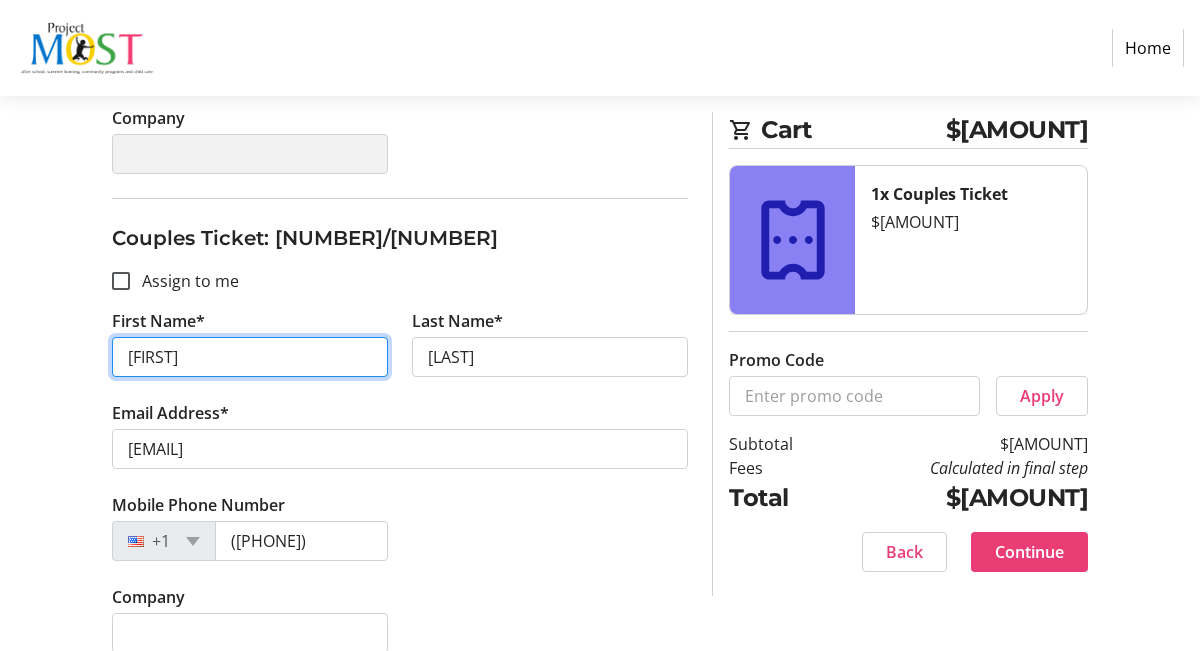 scroll, scrollTop: 669, scrollLeft: 0, axis: vertical 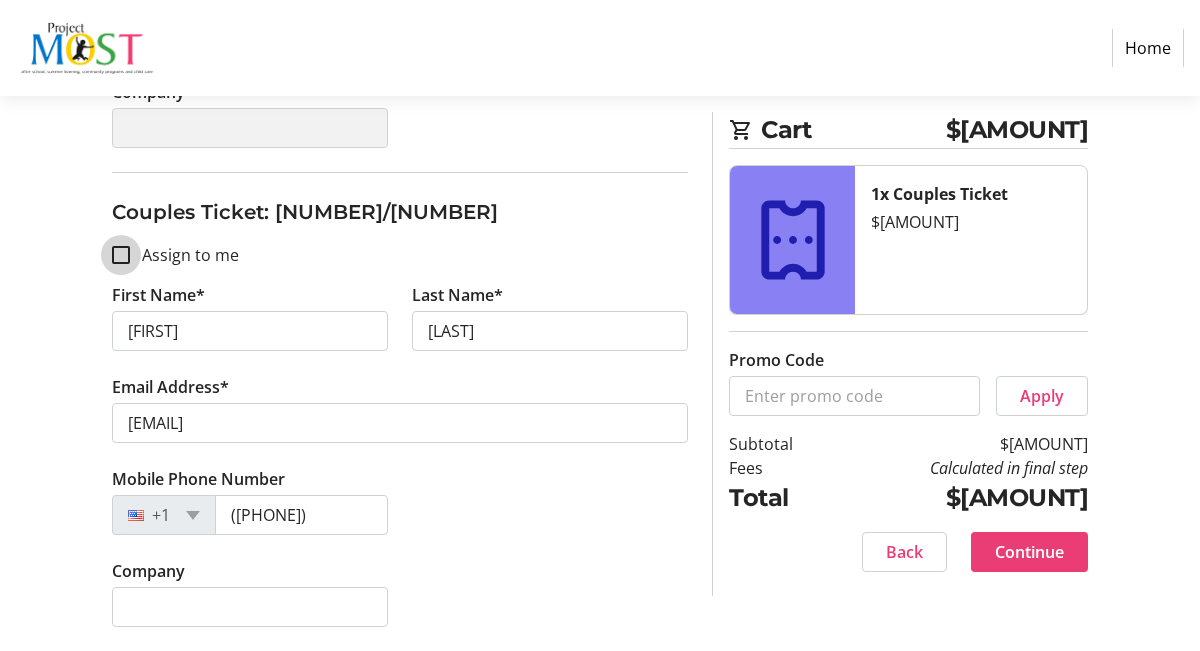 click on "Assign to me" at bounding box center (121, 255) 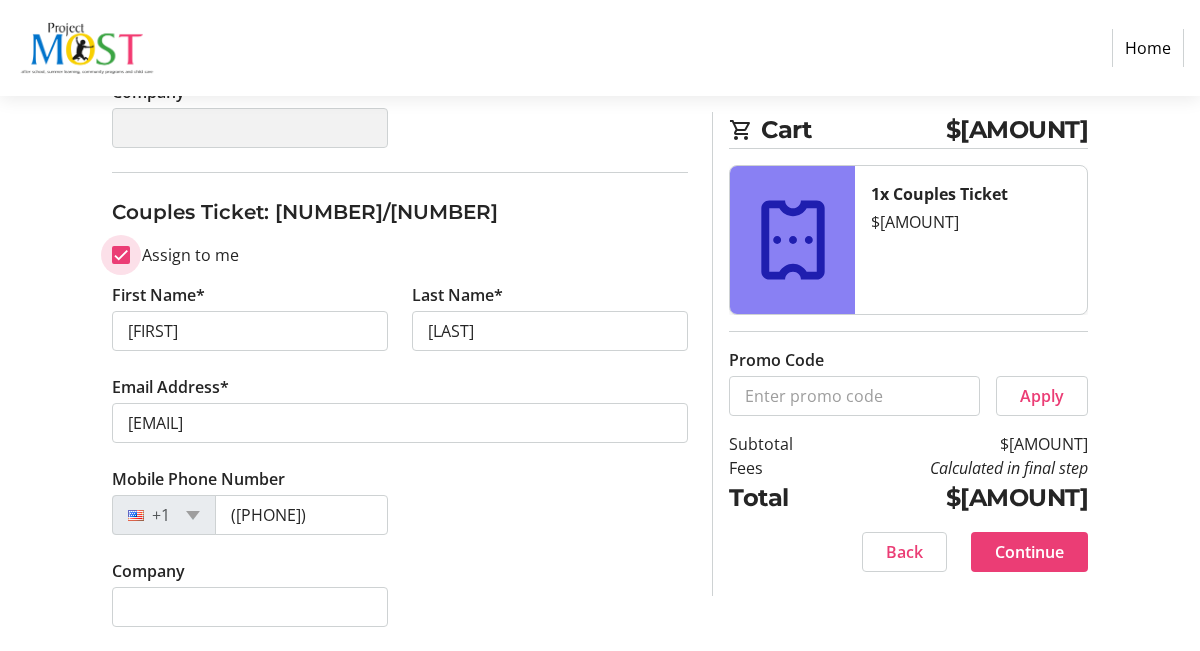 checkbox on "true" 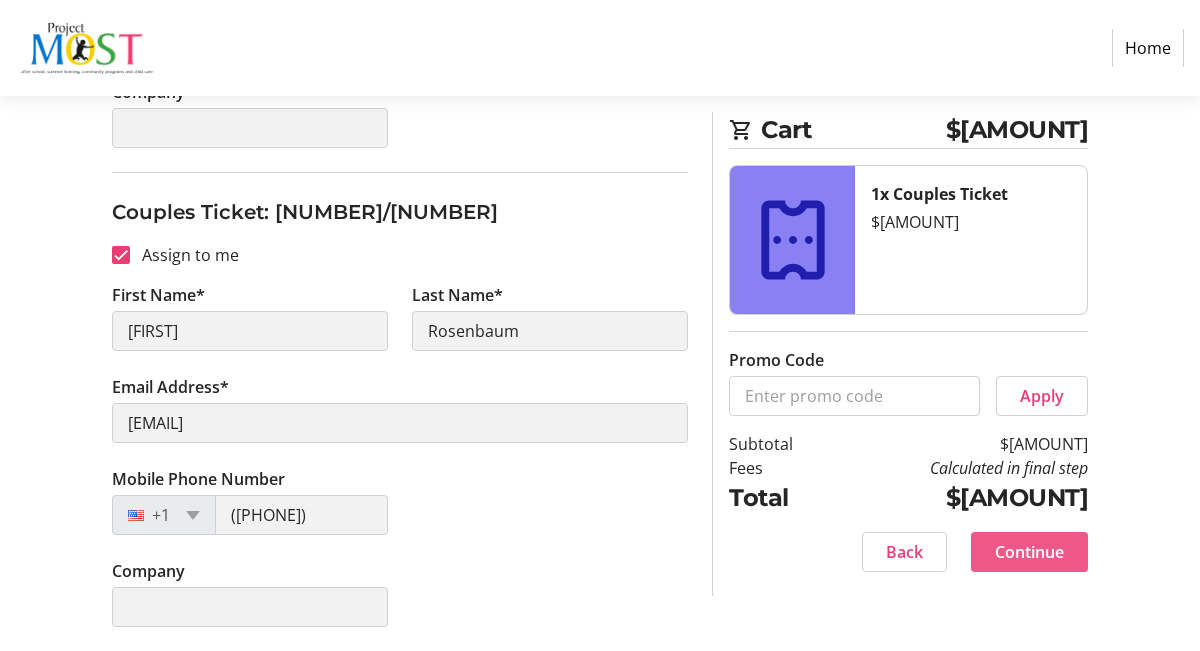 click on "Continue" at bounding box center (1029, 552) 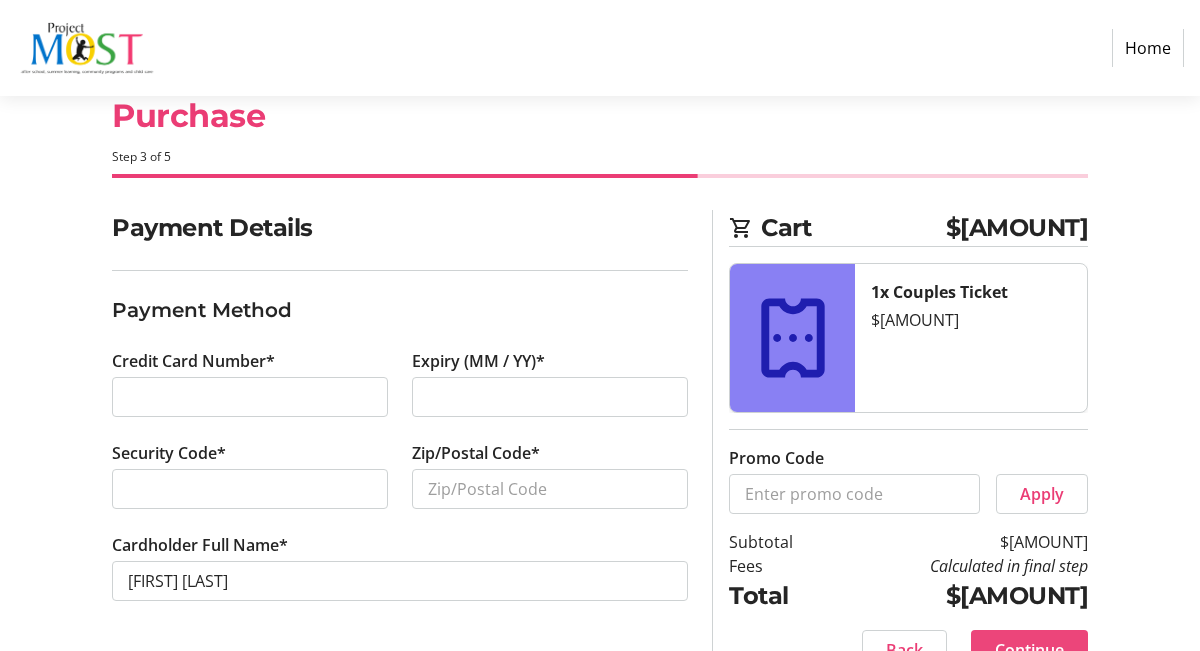 scroll, scrollTop: 74, scrollLeft: 0, axis: vertical 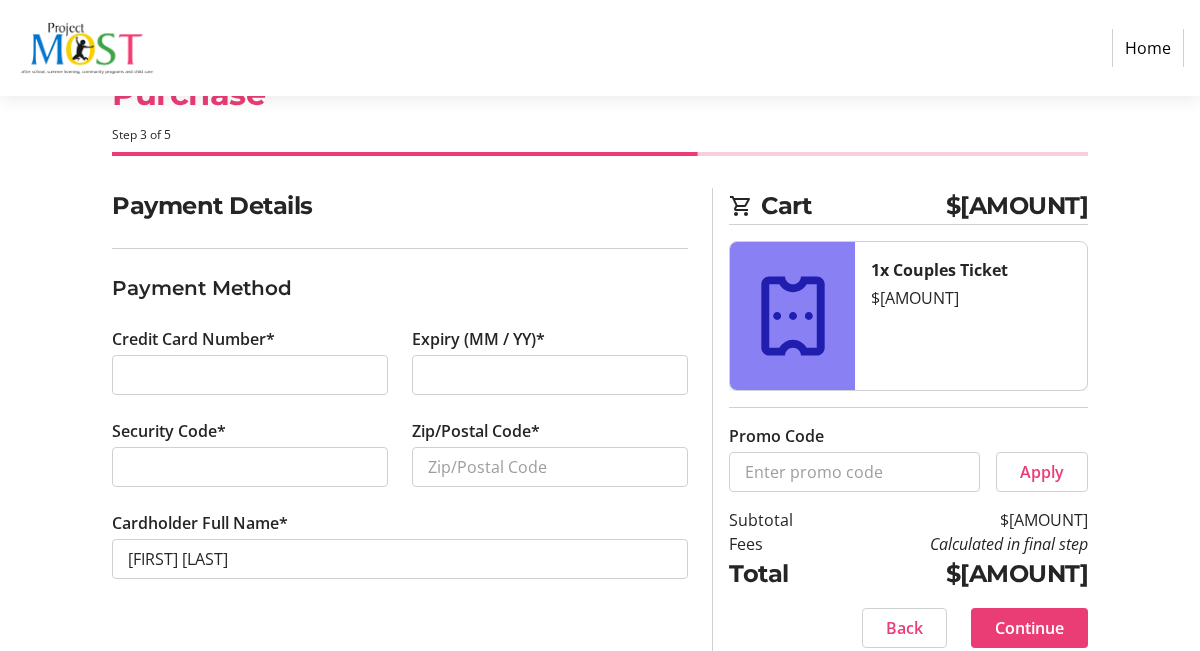 click at bounding box center [250, 375] 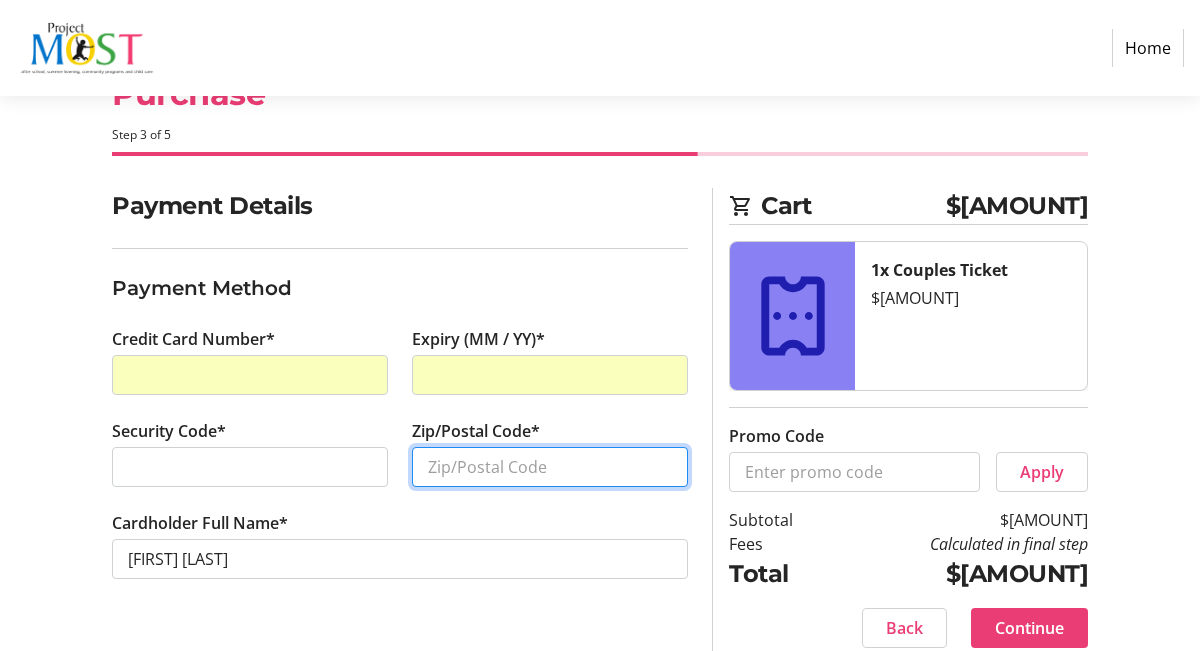 click on "Zip/Postal Code*" at bounding box center [550, 467] 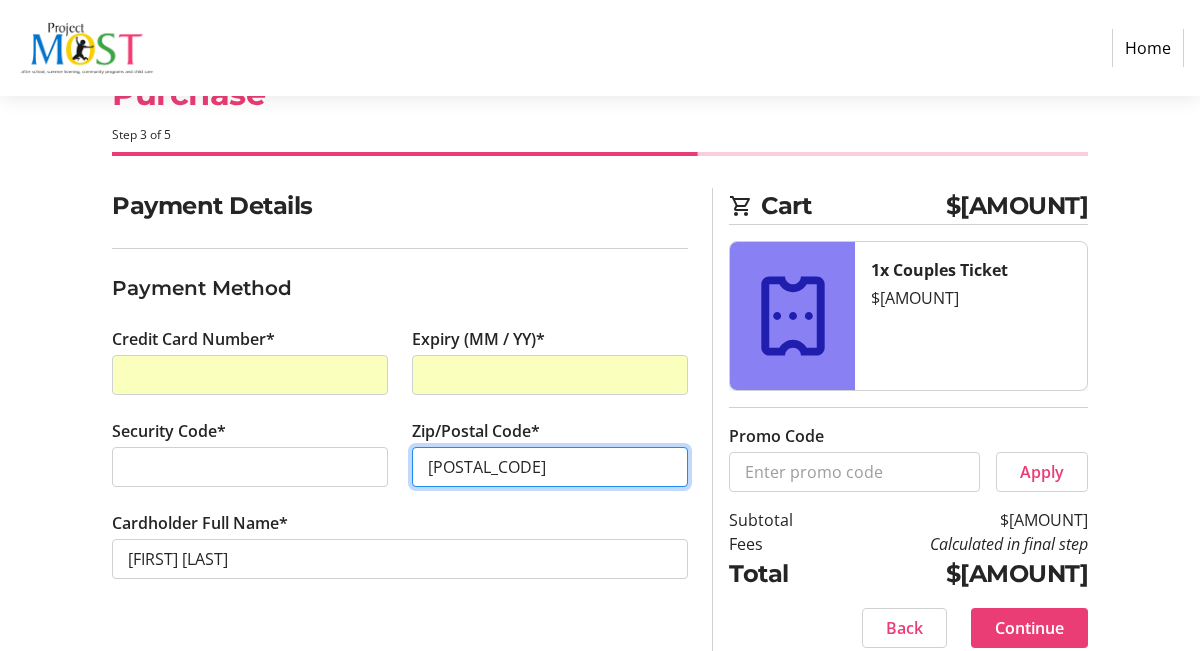scroll, scrollTop: 95, scrollLeft: 0, axis: vertical 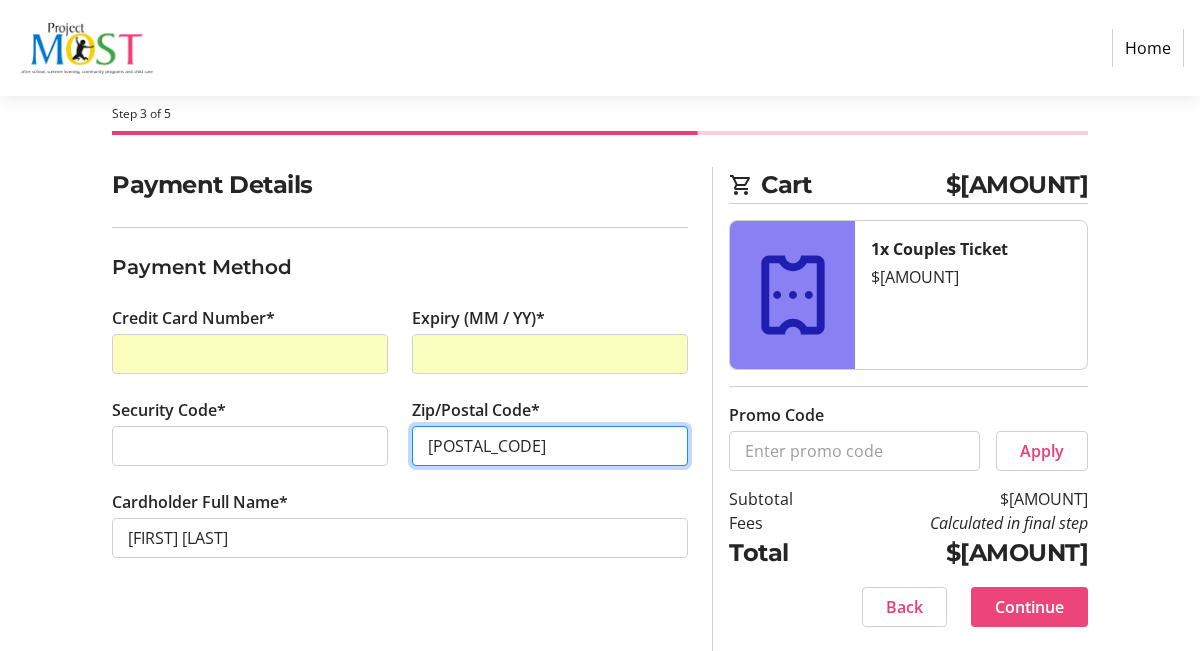 type on "[POSTAL_CODE]" 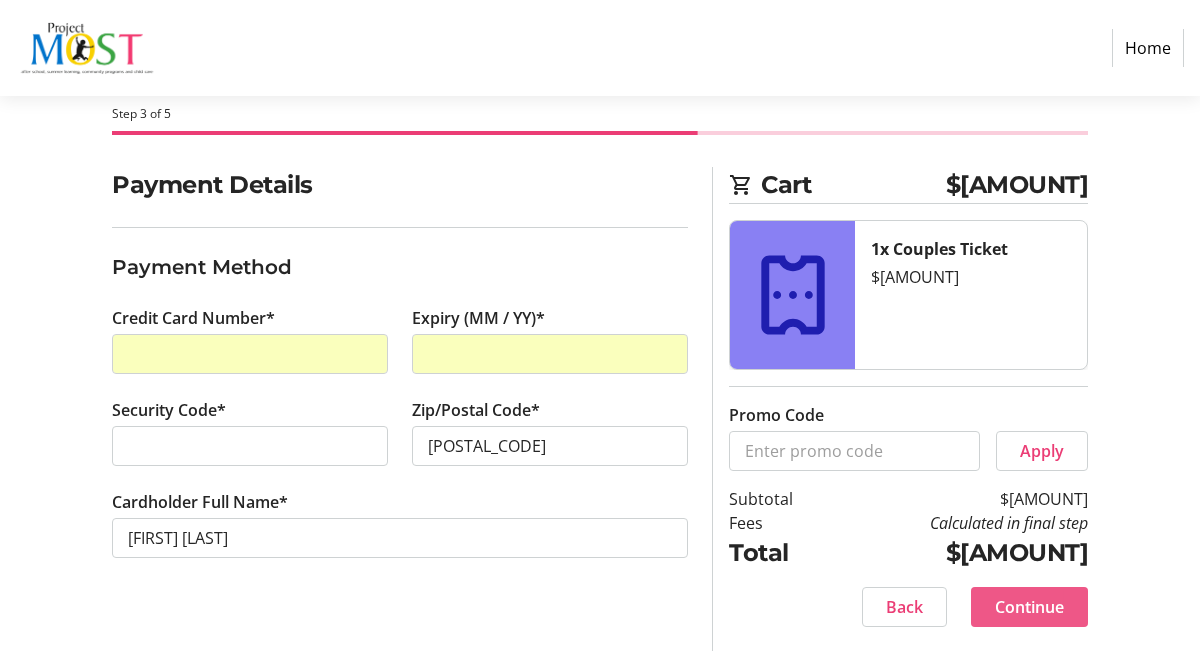 click on "Continue" at bounding box center [1029, 607] 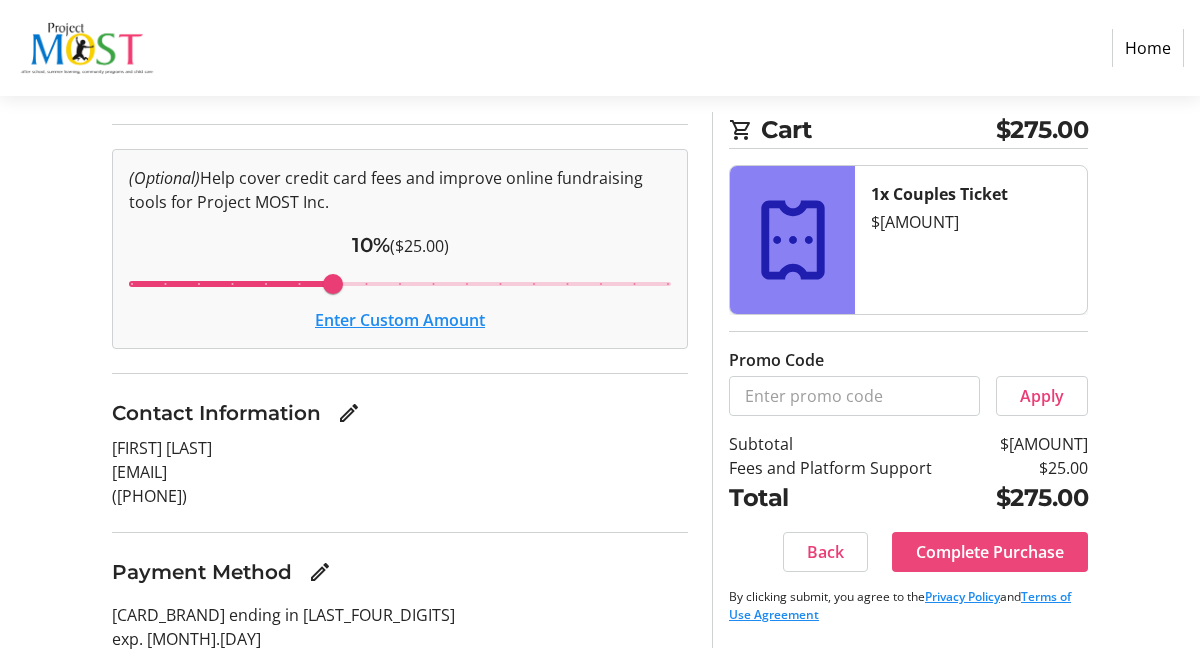 scroll, scrollTop: 197, scrollLeft: 0, axis: vertical 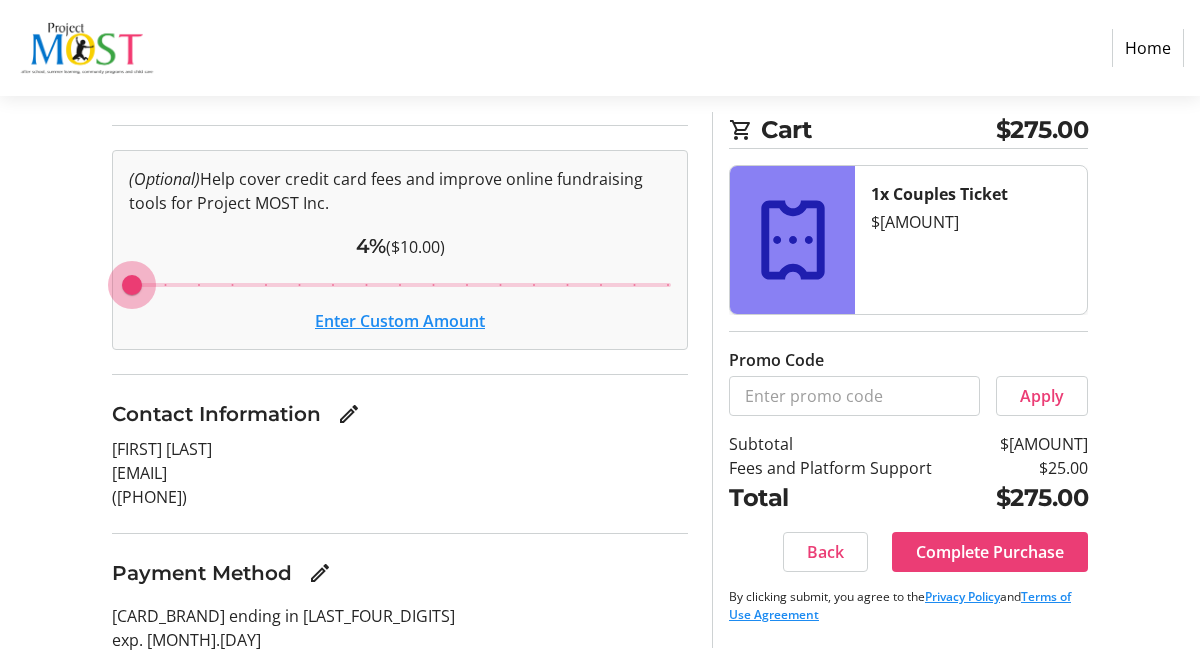 drag, startPoint x: 333, startPoint y: 284, endPoint x: 111, endPoint y: 263, distance: 222.99103 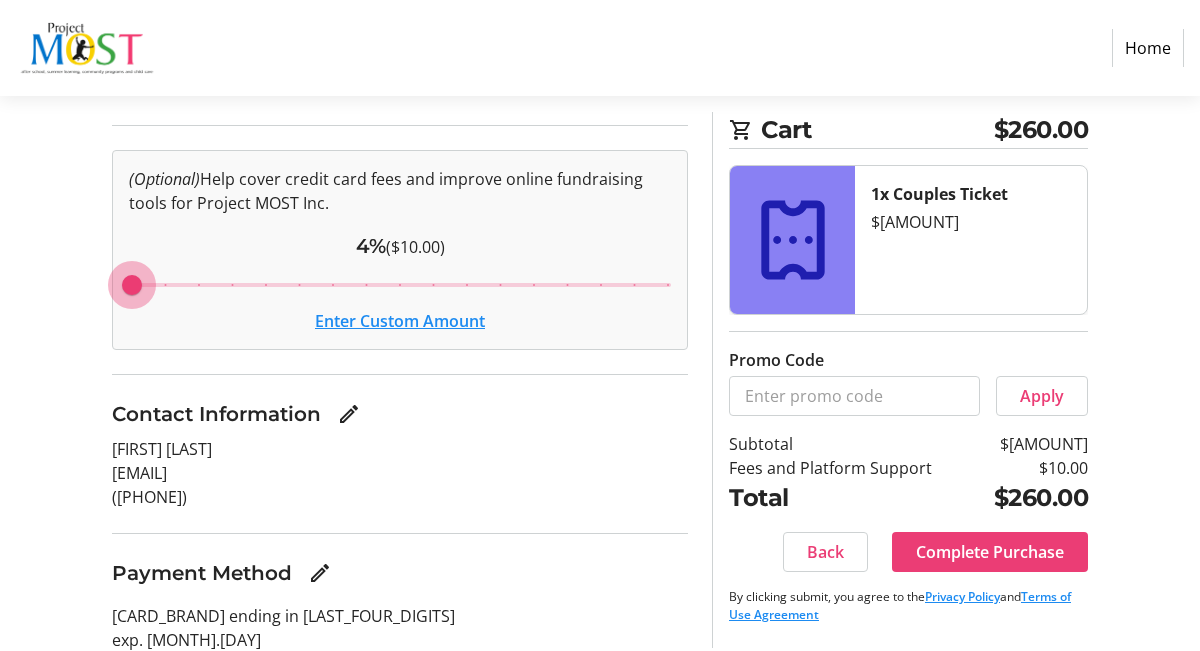 click at bounding box center [400, 285] 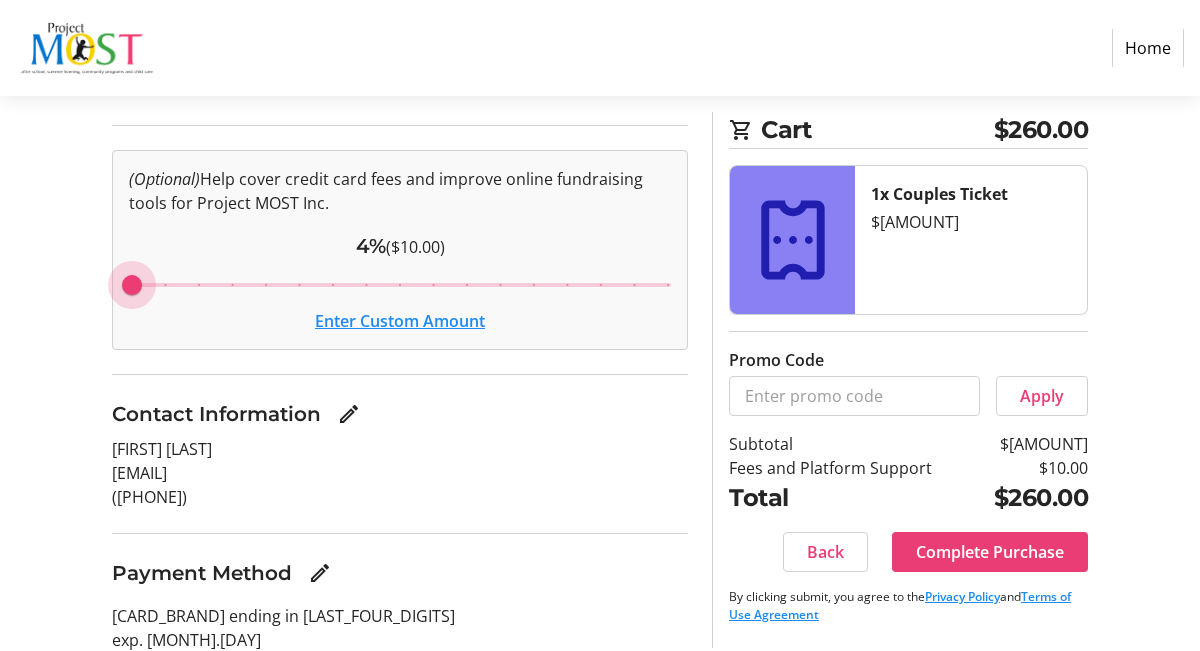 click on "Enter Custom Amount" at bounding box center (400, 321) 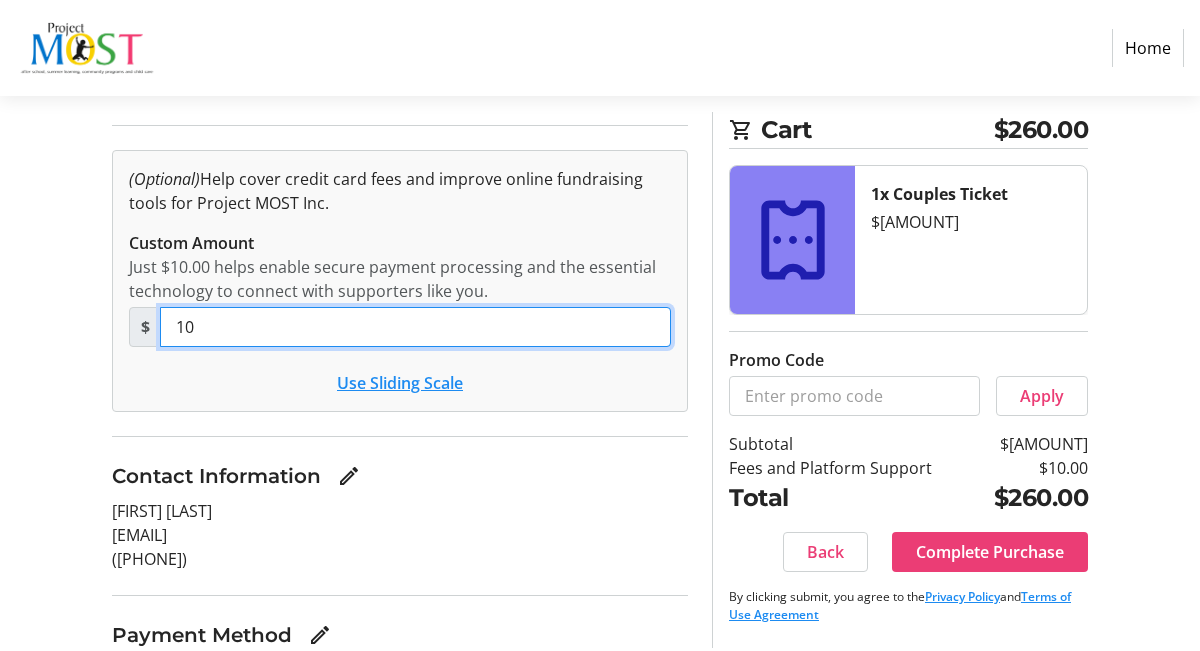 click on "10" at bounding box center [415, 327] 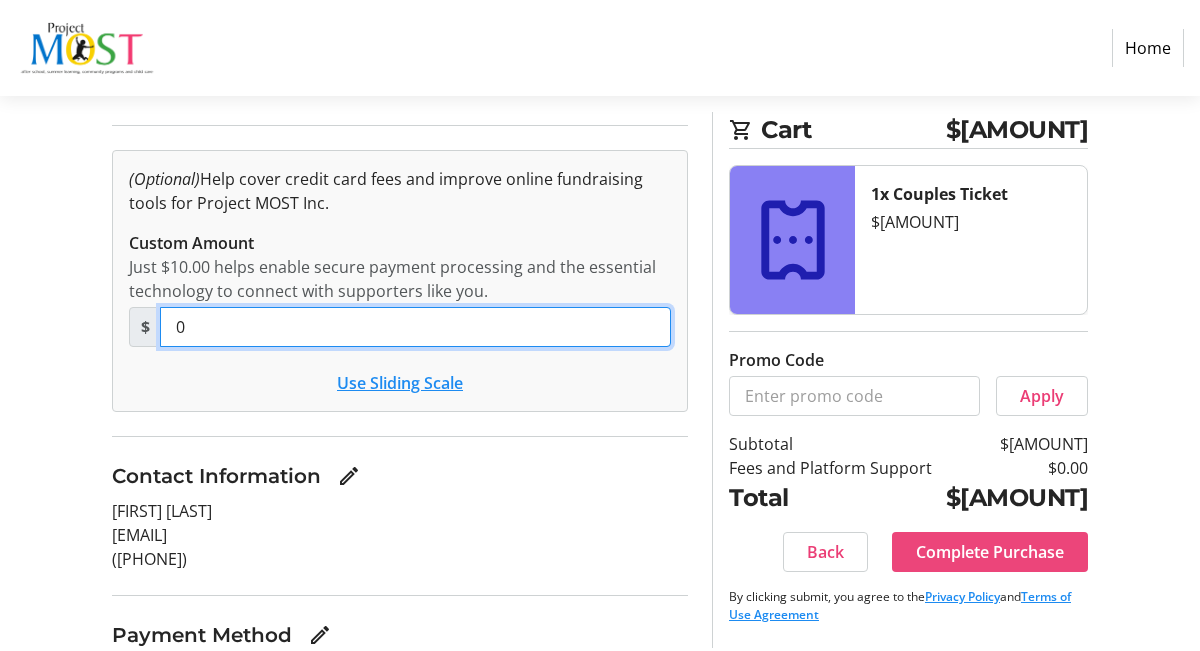 type on "0" 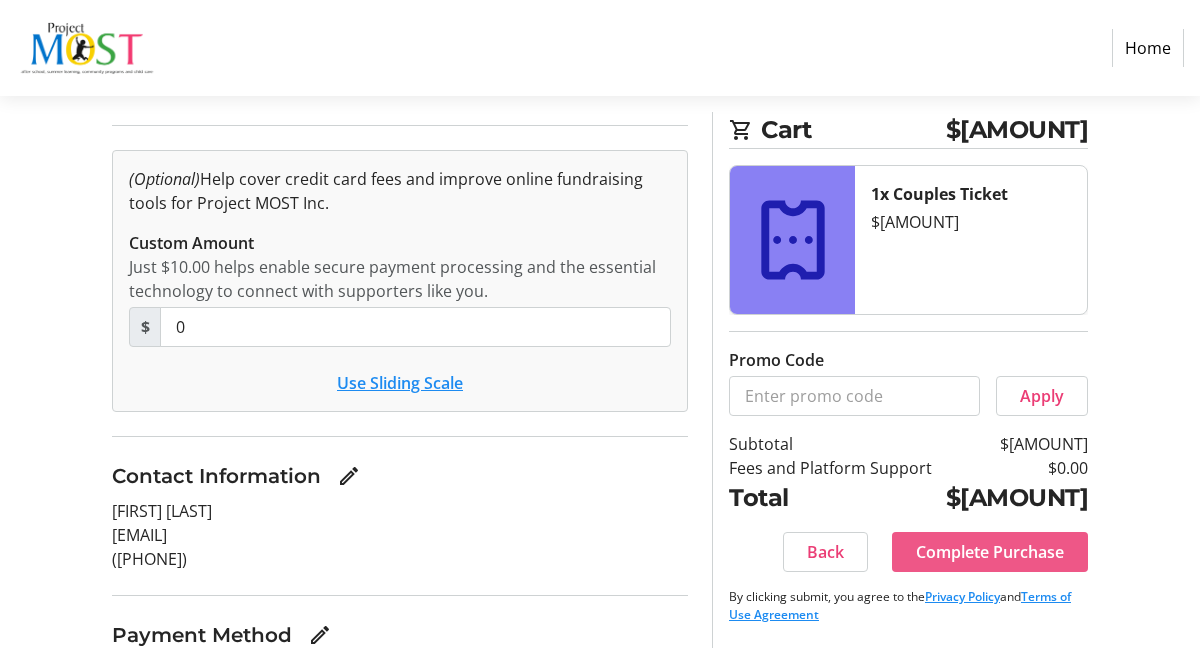 click on "Complete Purchase" at bounding box center [990, 552] 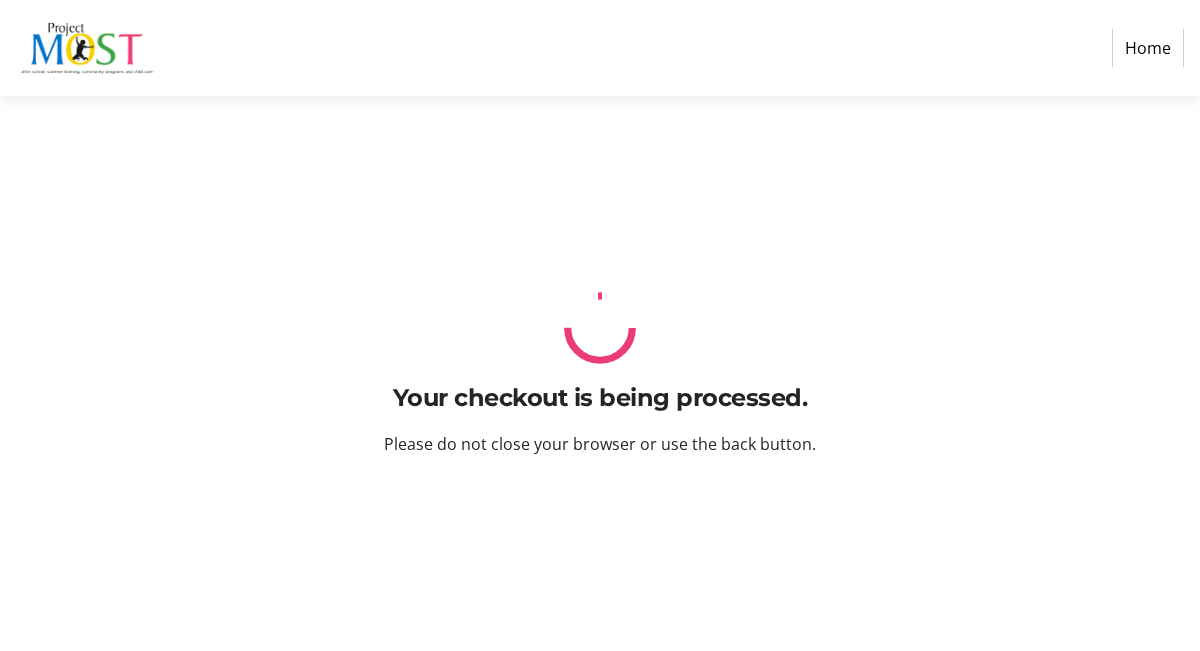 scroll, scrollTop: 0, scrollLeft: 0, axis: both 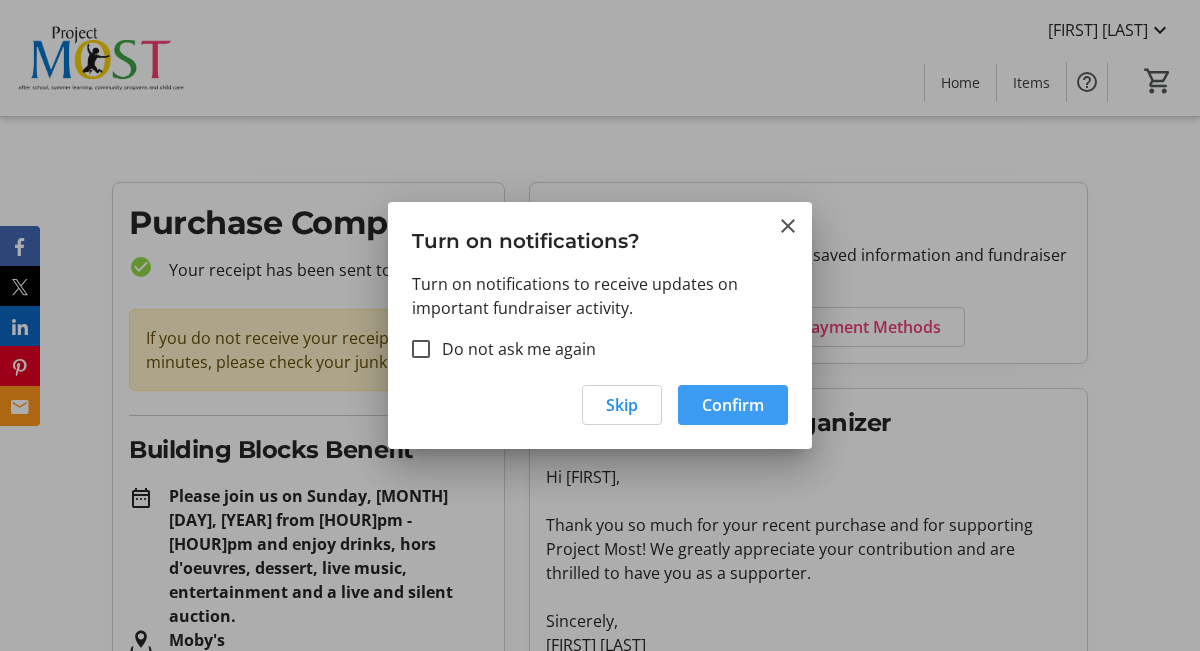 click on "Confirm" at bounding box center (733, 405) 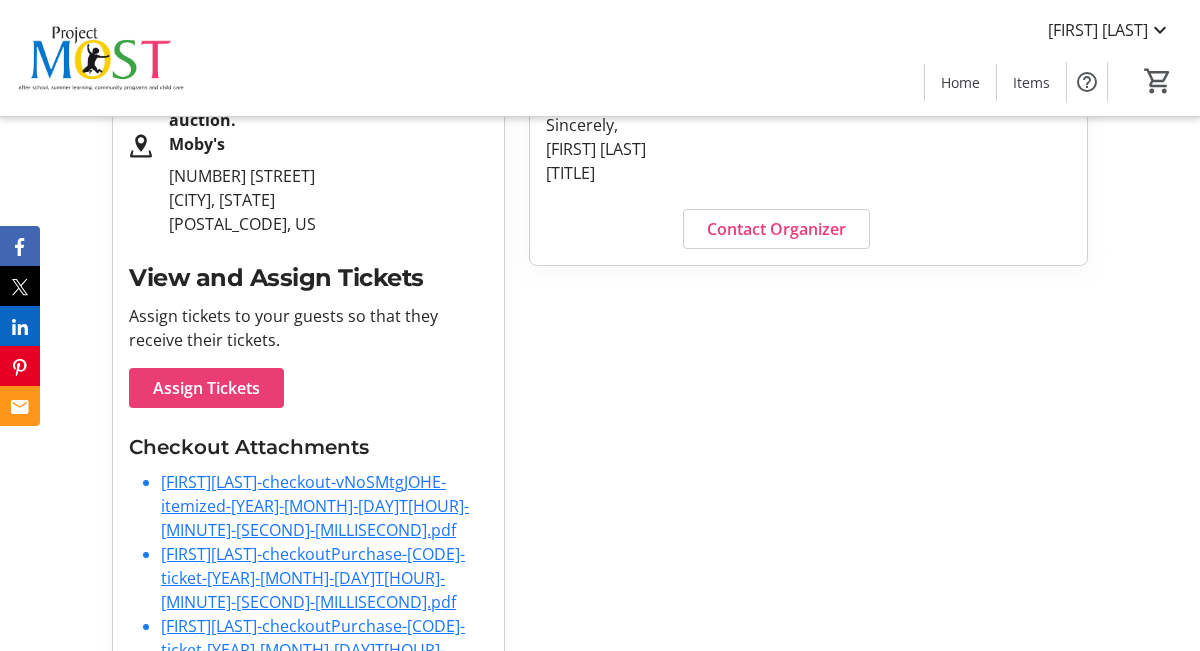 scroll, scrollTop: 532, scrollLeft: 0, axis: vertical 